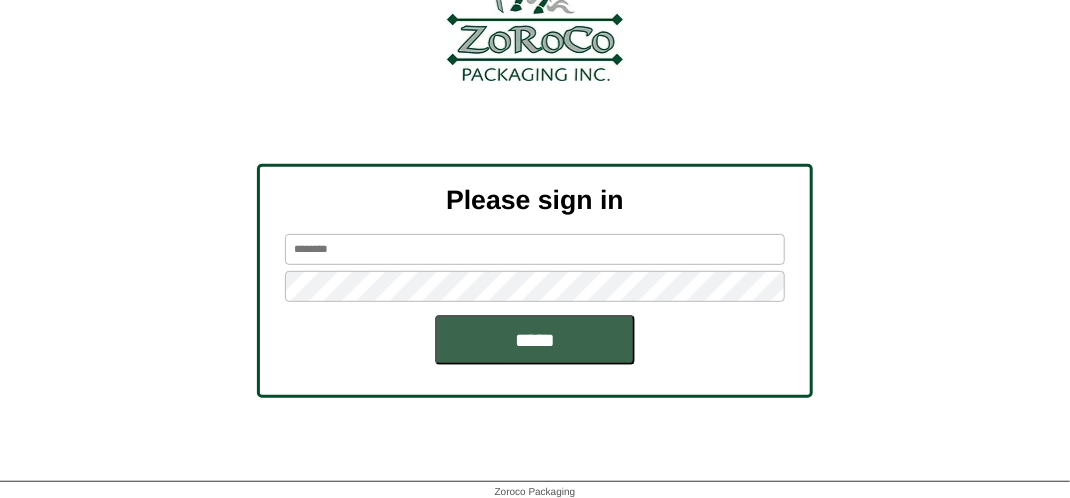 scroll, scrollTop: 226, scrollLeft: 0, axis: vertical 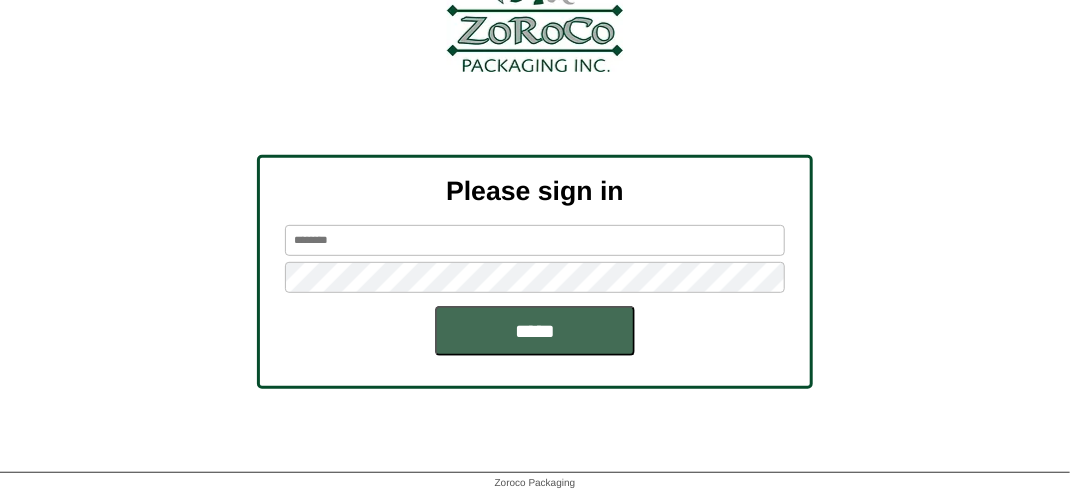 type on "*******" 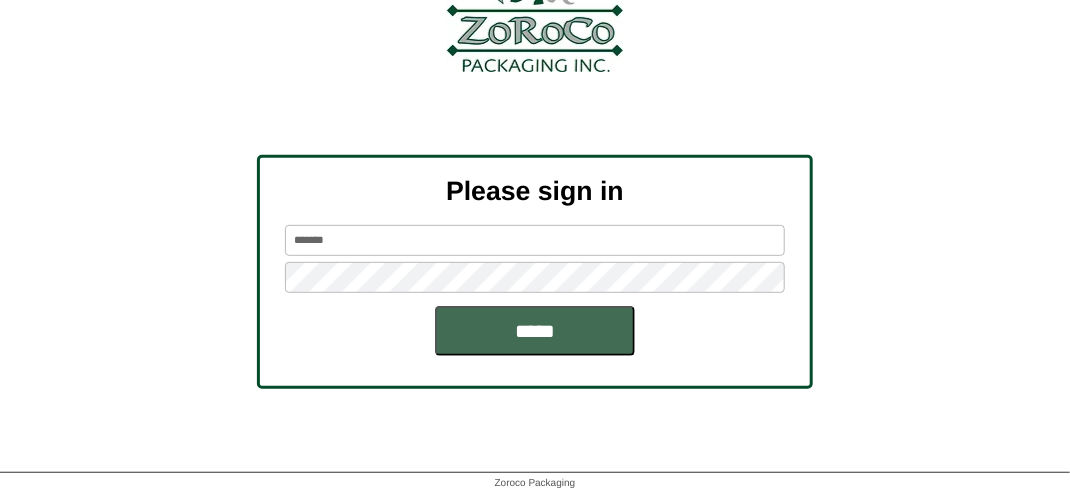 click on "*****" at bounding box center (535, 331) 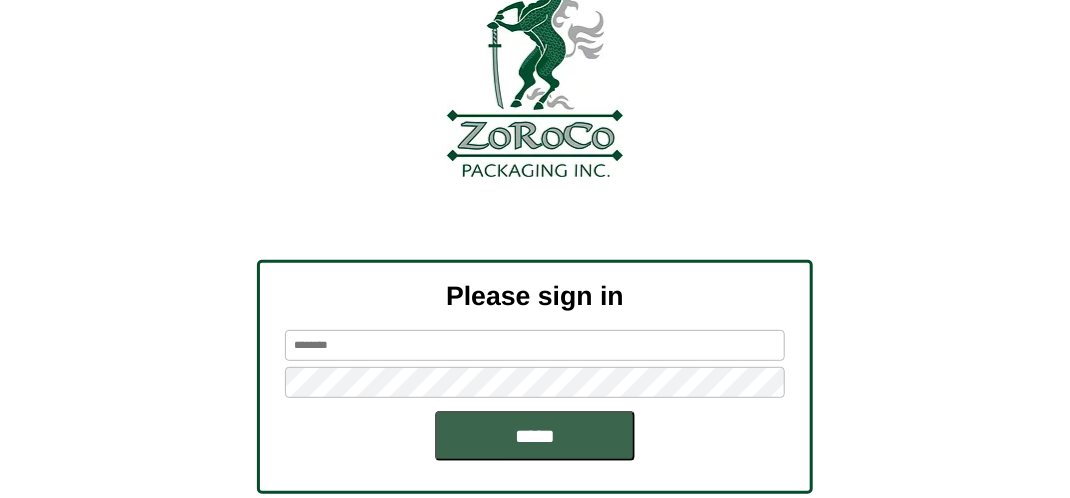 scroll, scrollTop: 226, scrollLeft: 0, axis: vertical 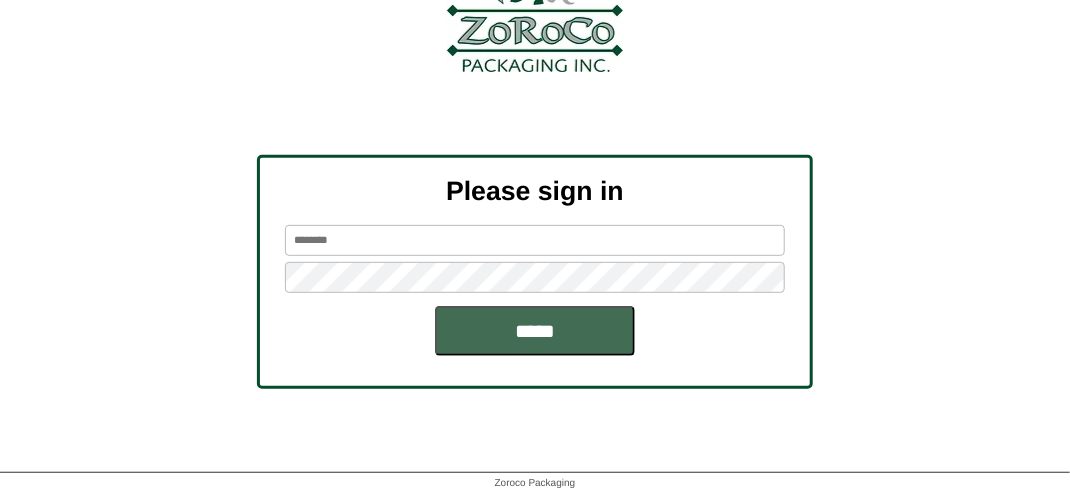type on "*******" 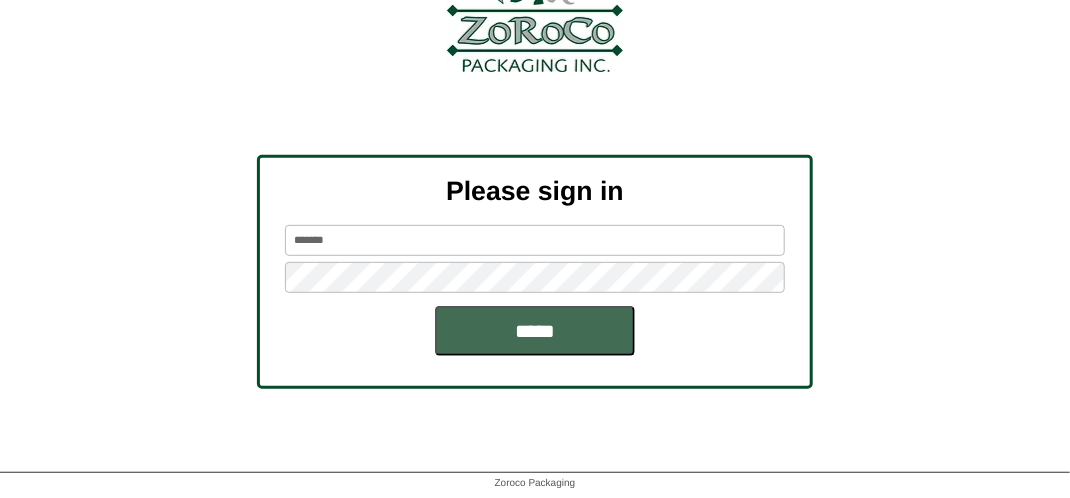 click on "*****" at bounding box center [535, 331] 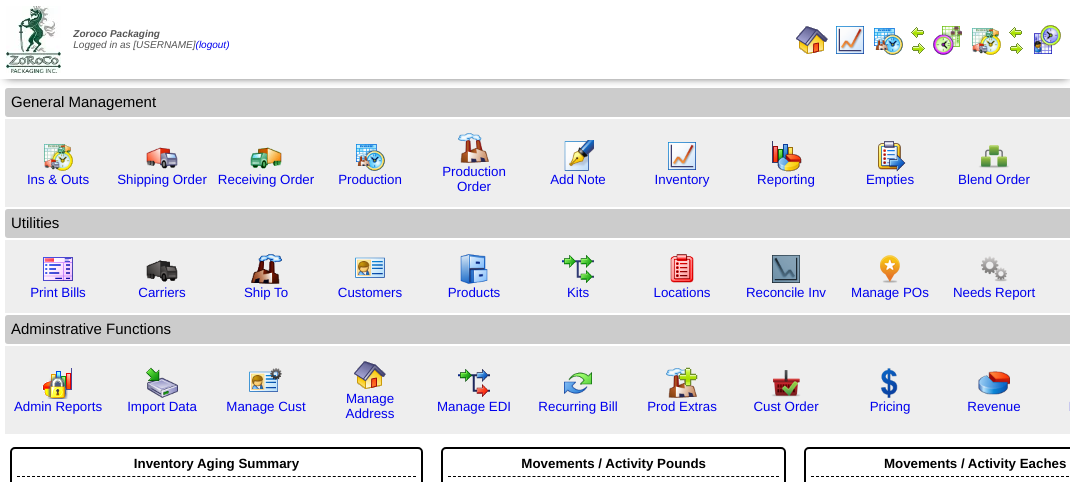 scroll, scrollTop: 0, scrollLeft: 0, axis: both 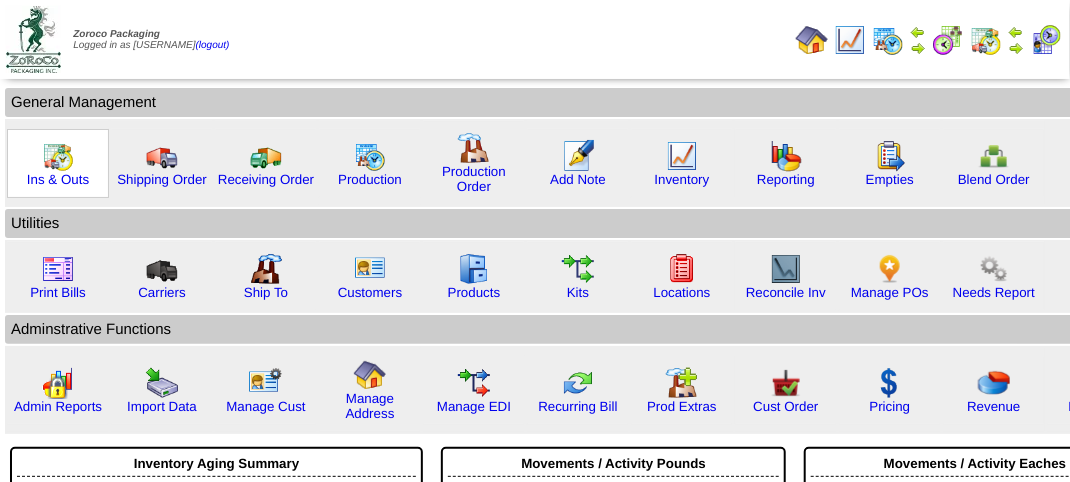 click at bounding box center (58, 156) 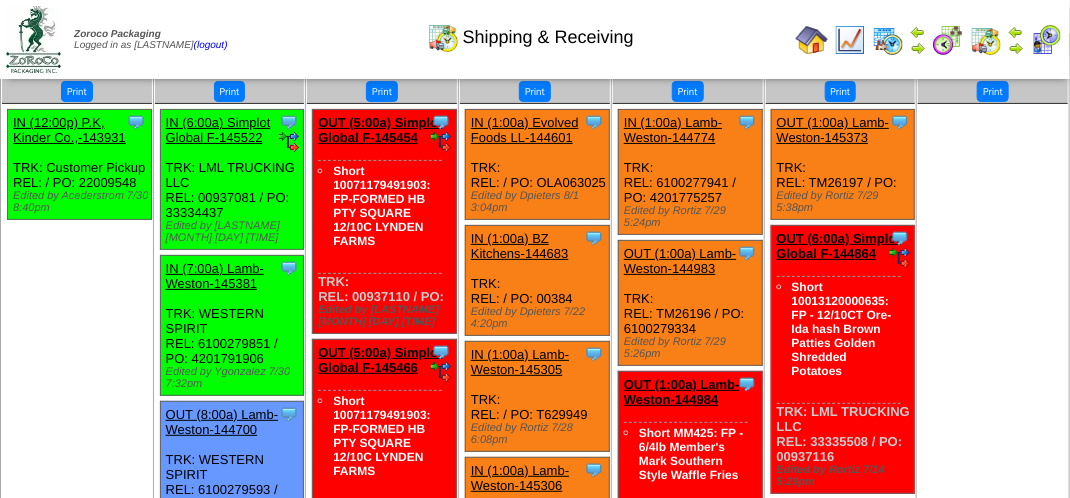 scroll, scrollTop: 0, scrollLeft: 0, axis: both 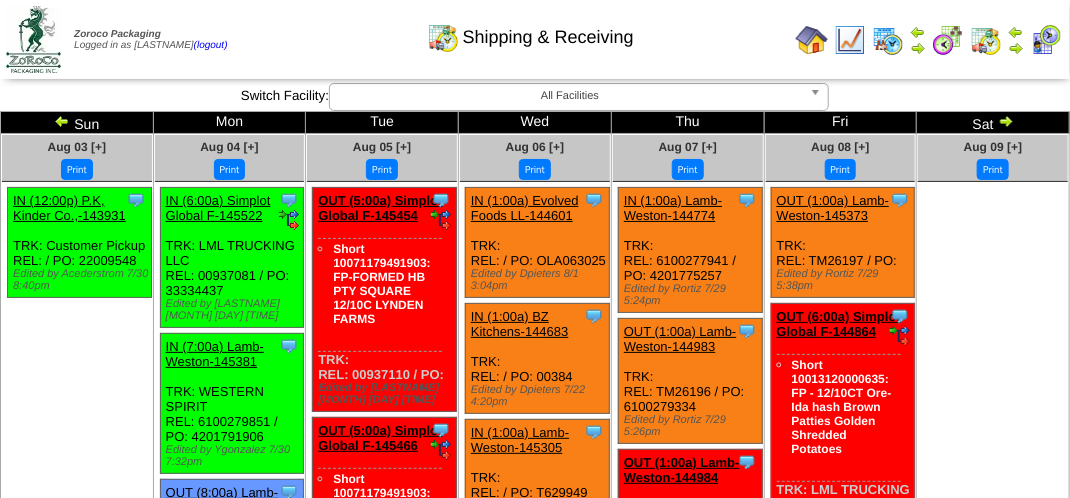 click on "Shipping & Receiving" at bounding box center [530, 30] 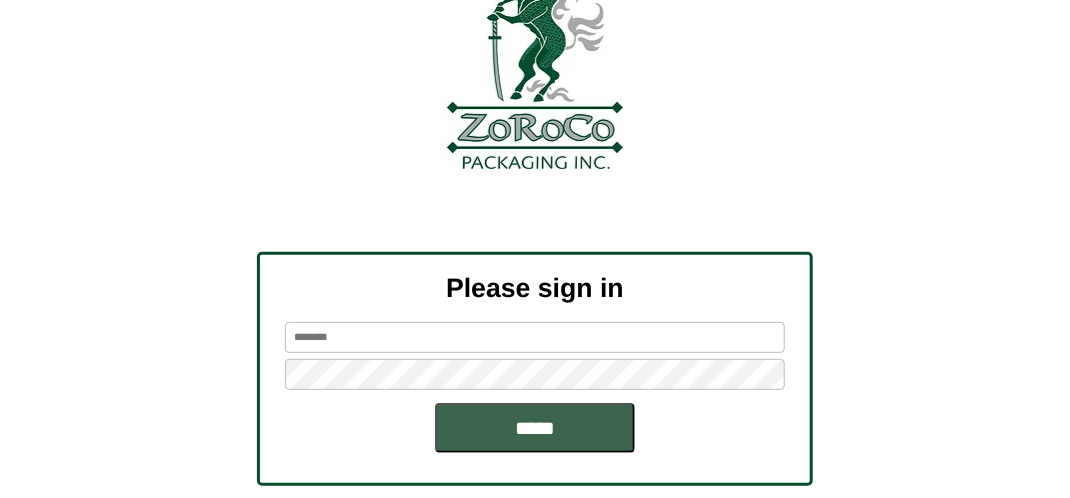 scroll, scrollTop: 226, scrollLeft: 0, axis: vertical 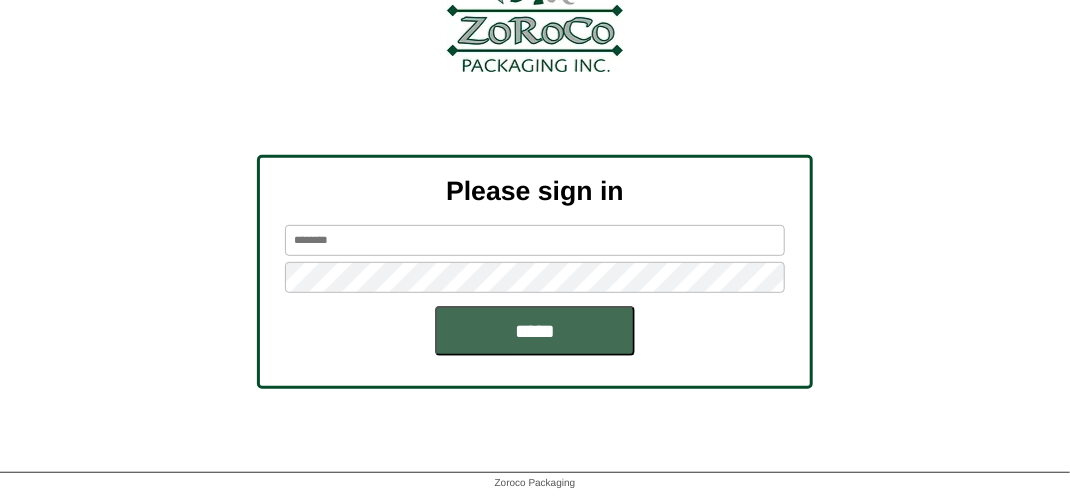 type on "*******" 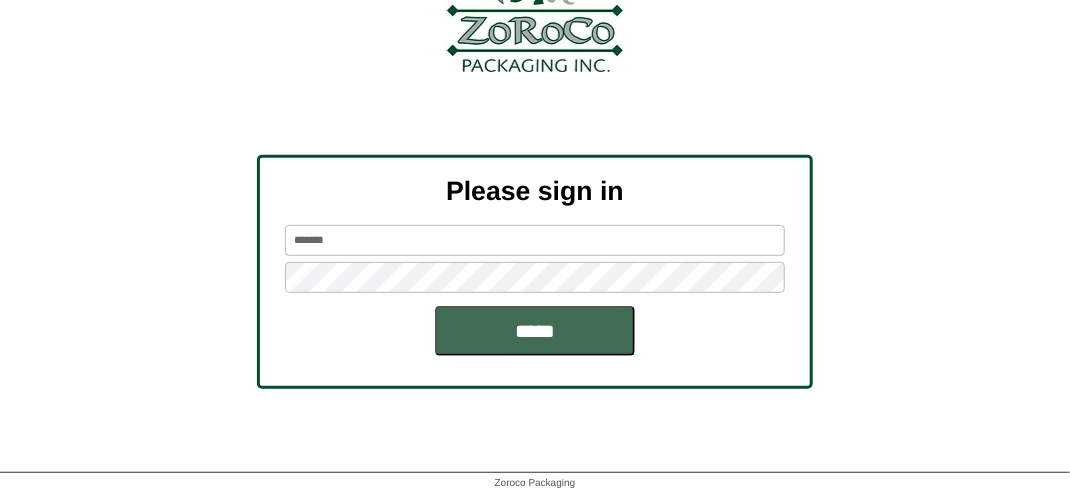 click on "*****" at bounding box center (535, 331) 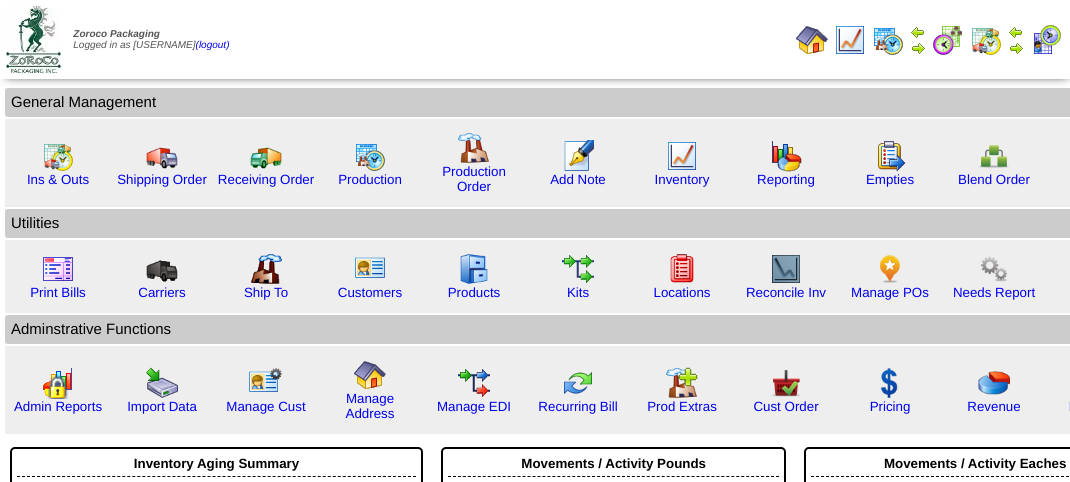 scroll, scrollTop: 0, scrollLeft: 0, axis: both 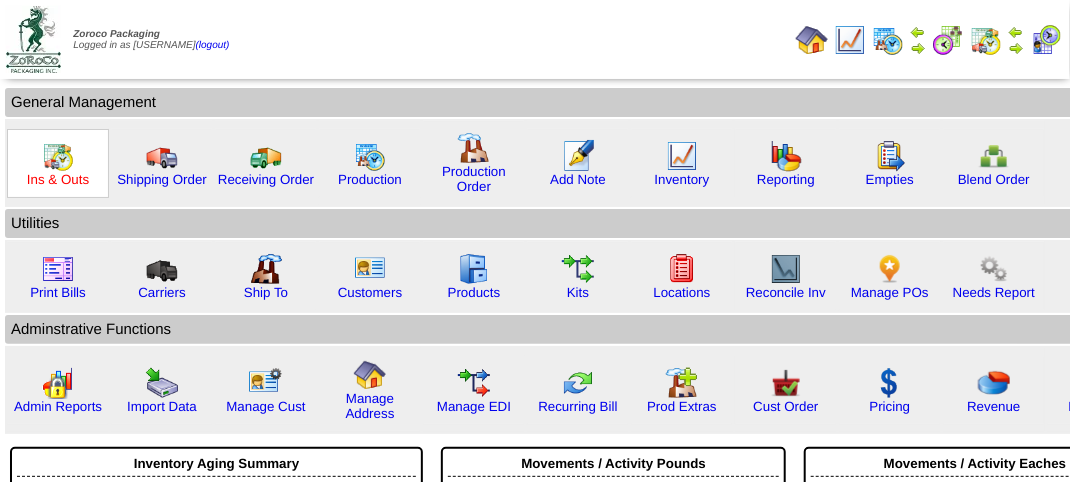click on "Ins & Outs" at bounding box center [58, 179] 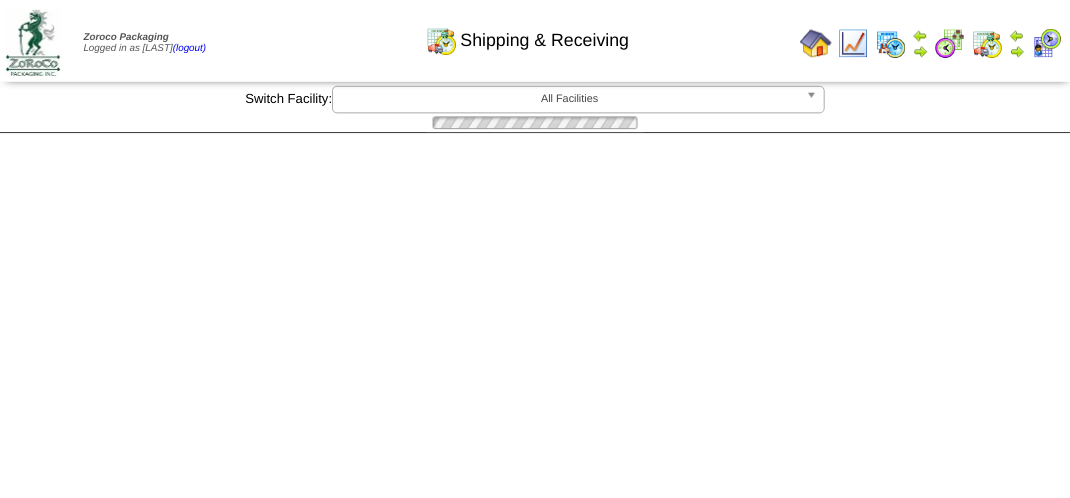 scroll, scrollTop: 0, scrollLeft: 0, axis: both 